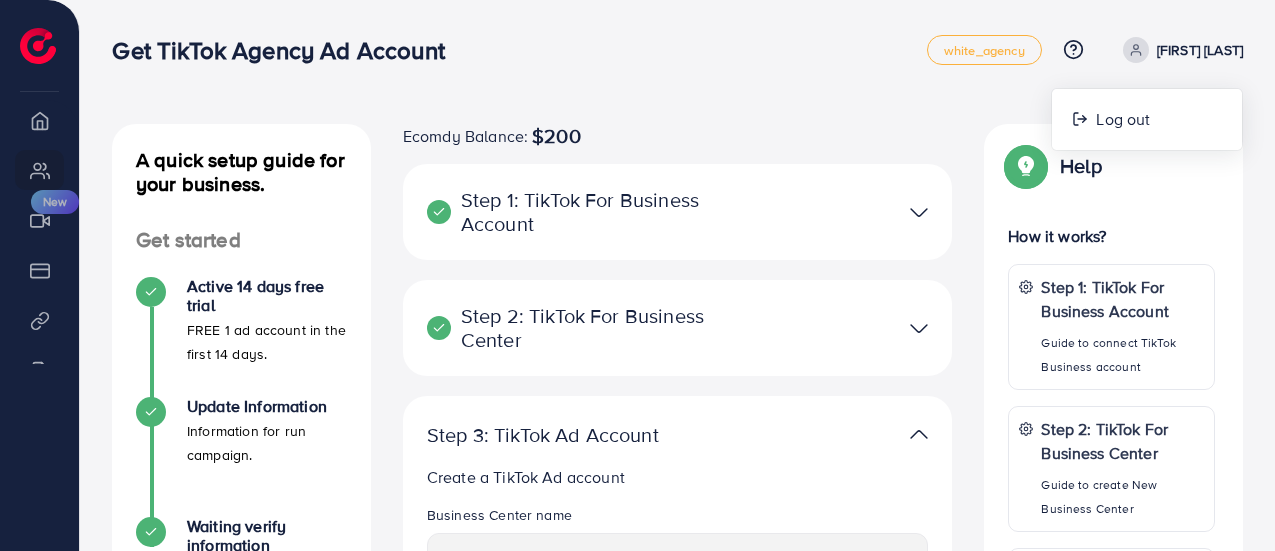 select 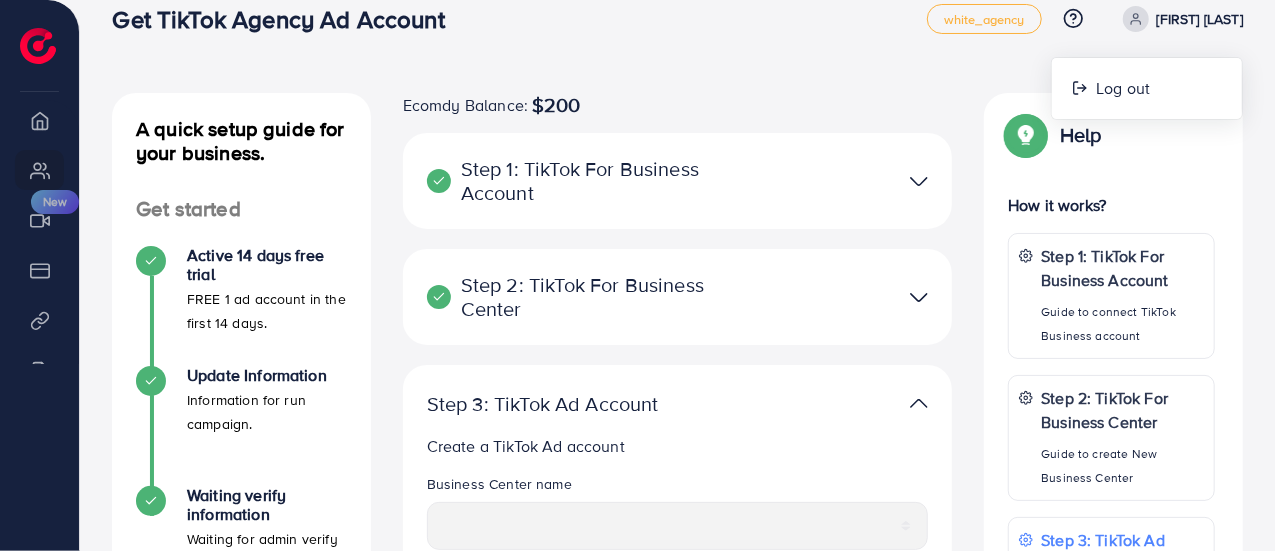 scroll, scrollTop: 0, scrollLeft: 0, axis: both 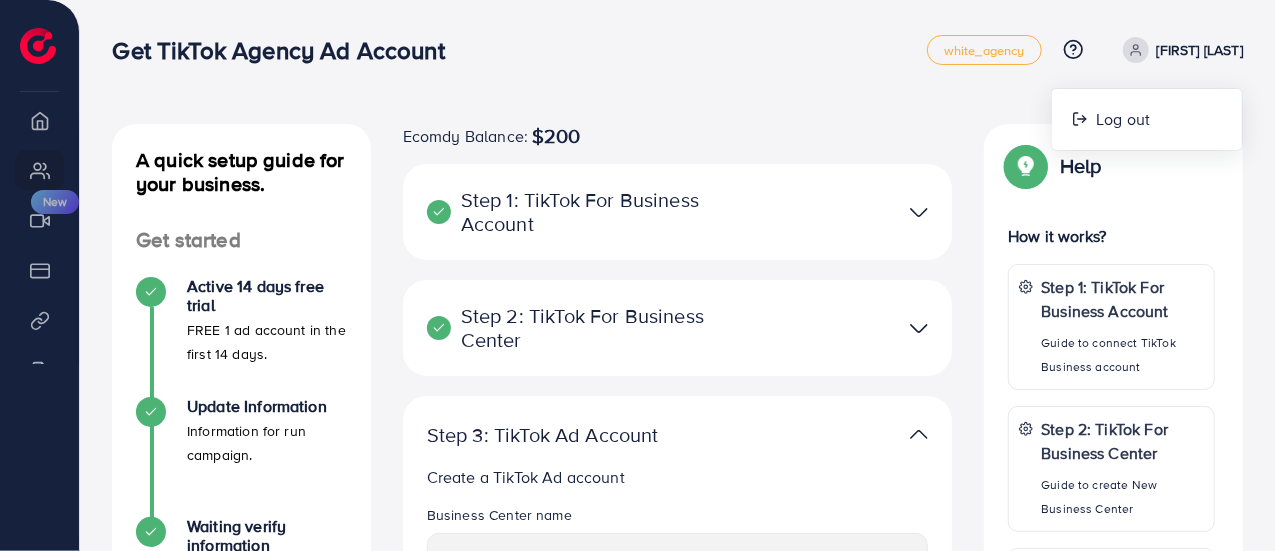 click on "[FIRST] [LAST]" at bounding box center [1200, 50] 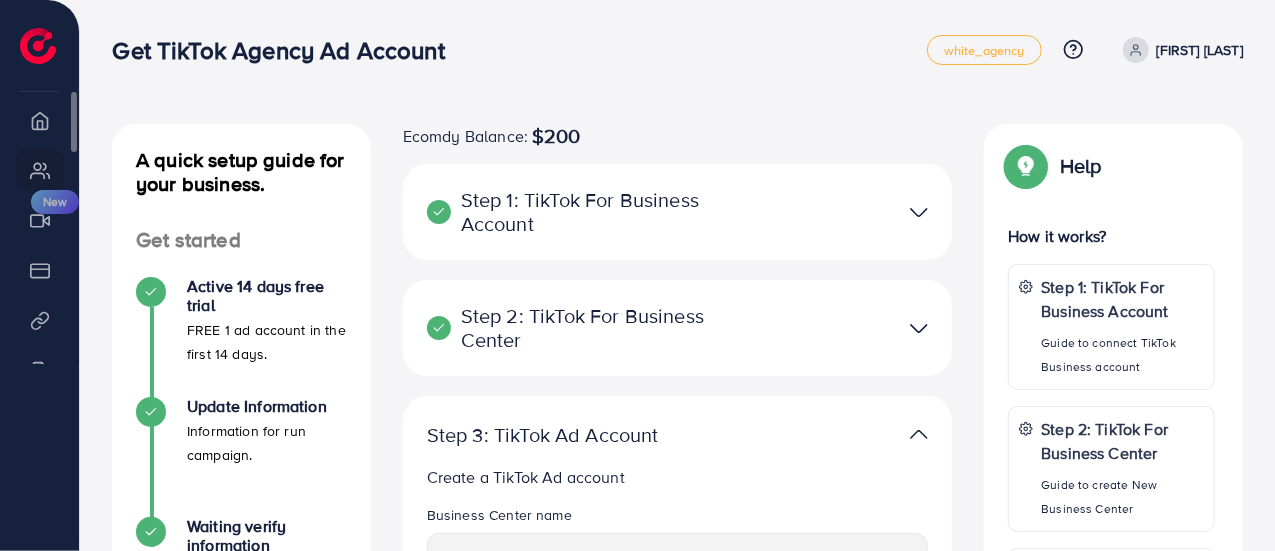 click on "My ad accounts" at bounding box center (39, 170) 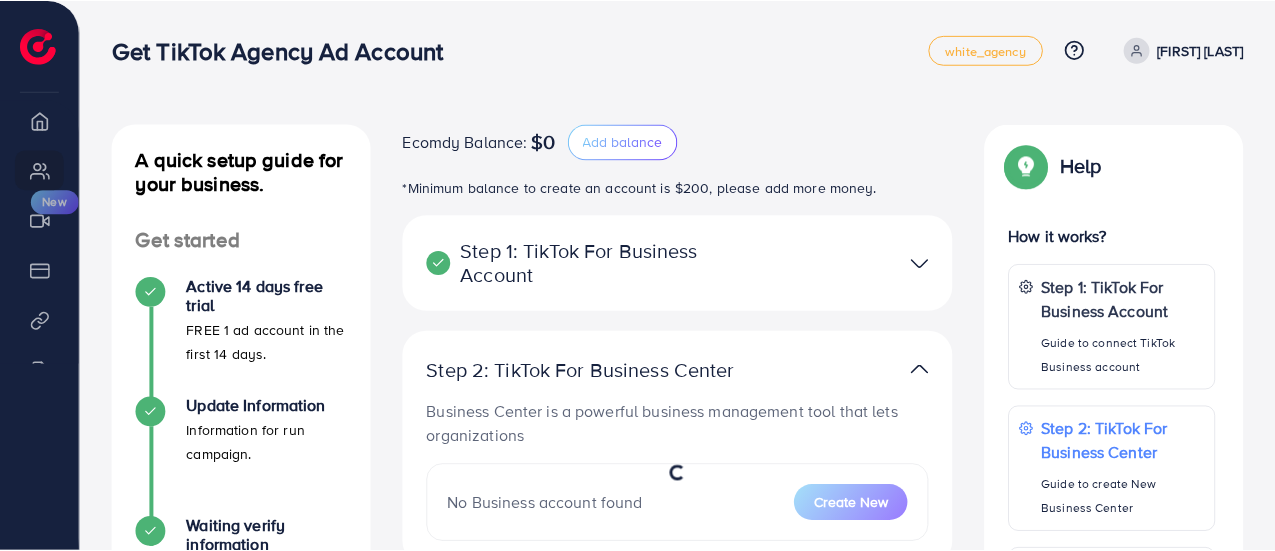 scroll, scrollTop: 0, scrollLeft: 0, axis: both 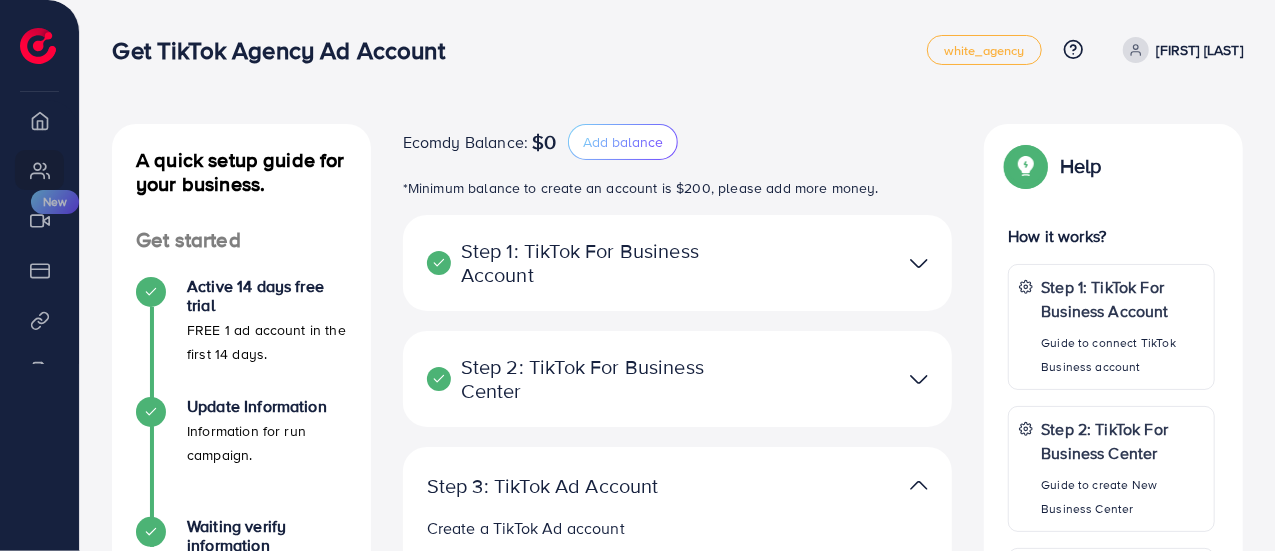 click on "[FIRST] [LAST]" at bounding box center (1200, 50) 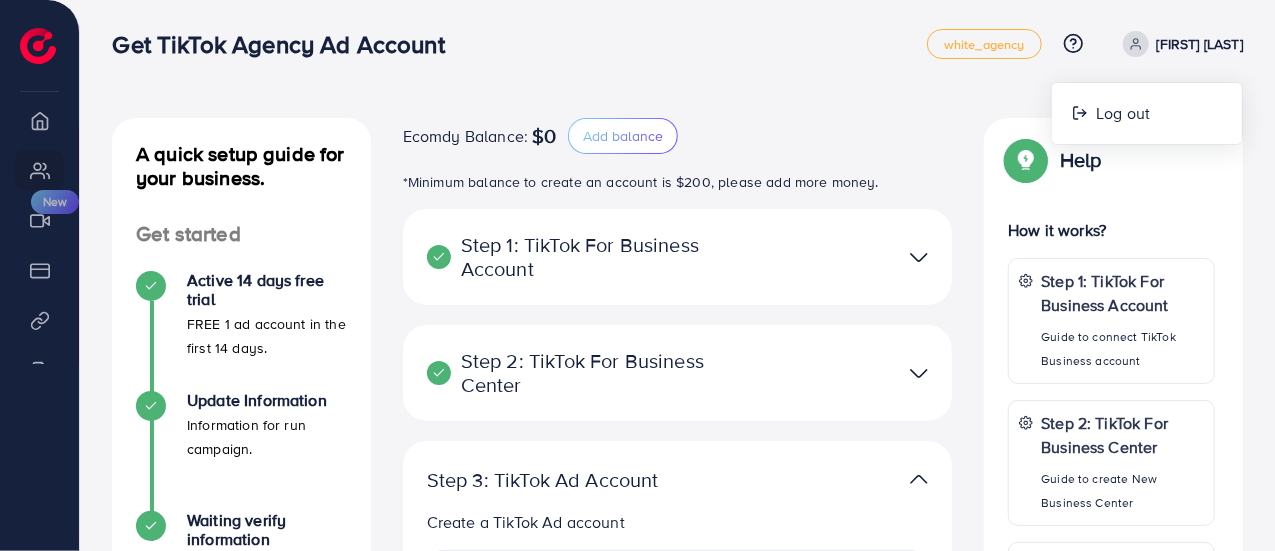 scroll, scrollTop: 0, scrollLeft: 0, axis: both 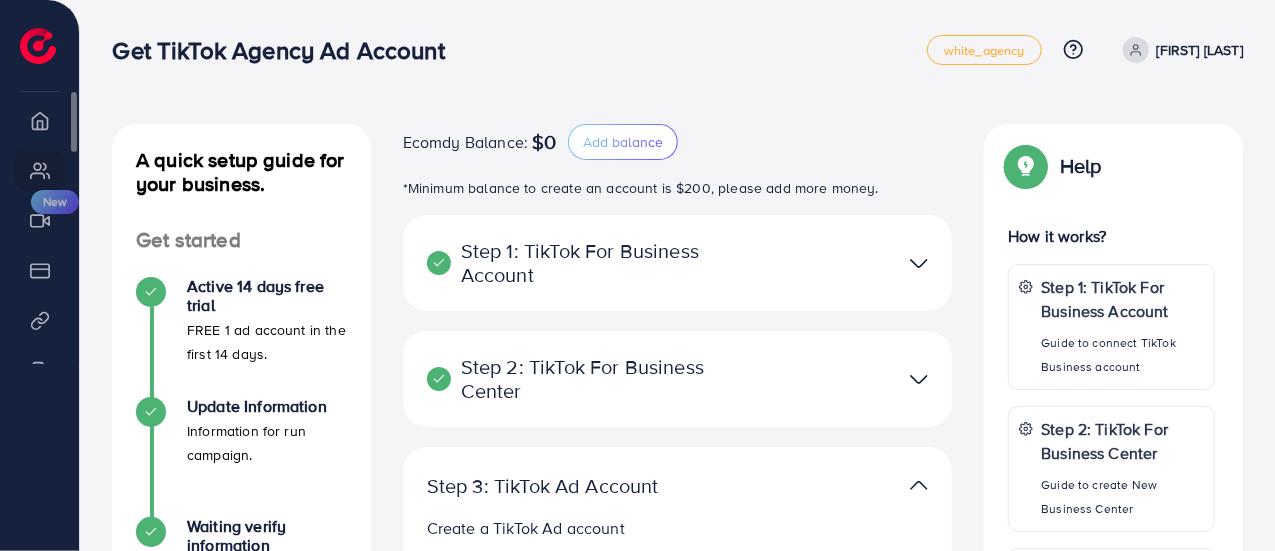 click on "Overview" at bounding box center (39, 120) 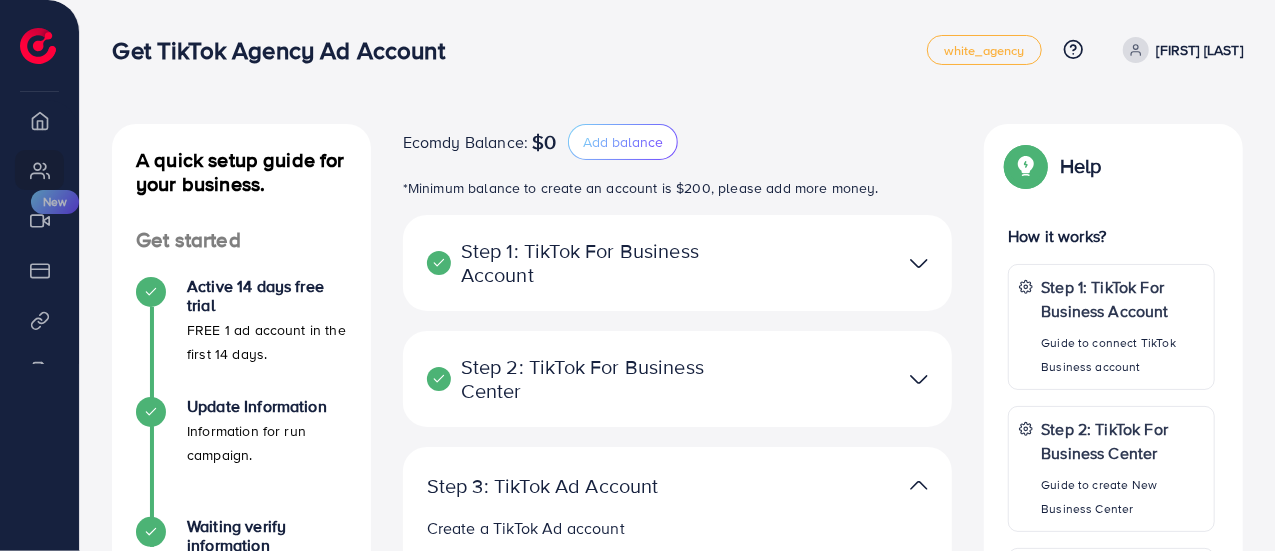 click at bounding box center [38, 46] 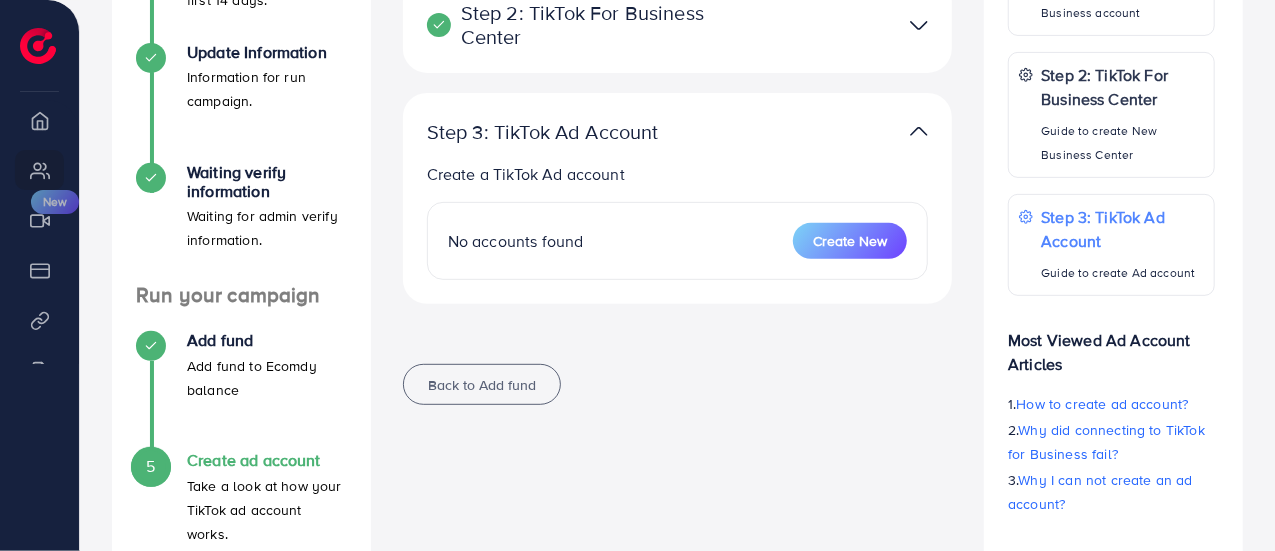 scroll, scrollTop: 351, scrollLeft: 0, axis: vertical 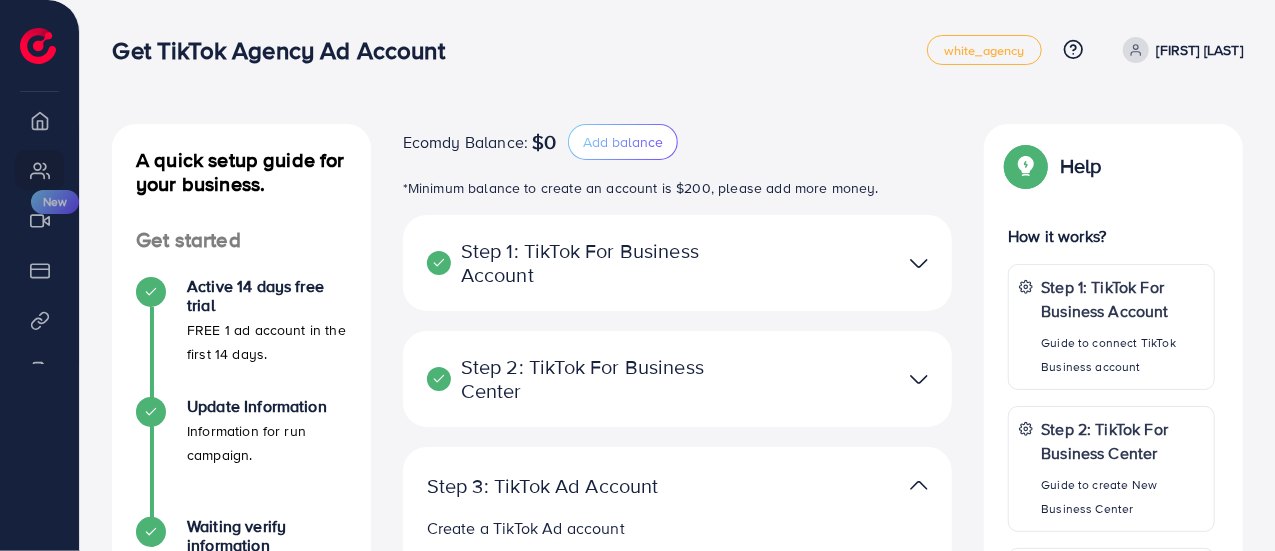 click on "[FIRST] [LAST]" at bounding box center [1200, 50] 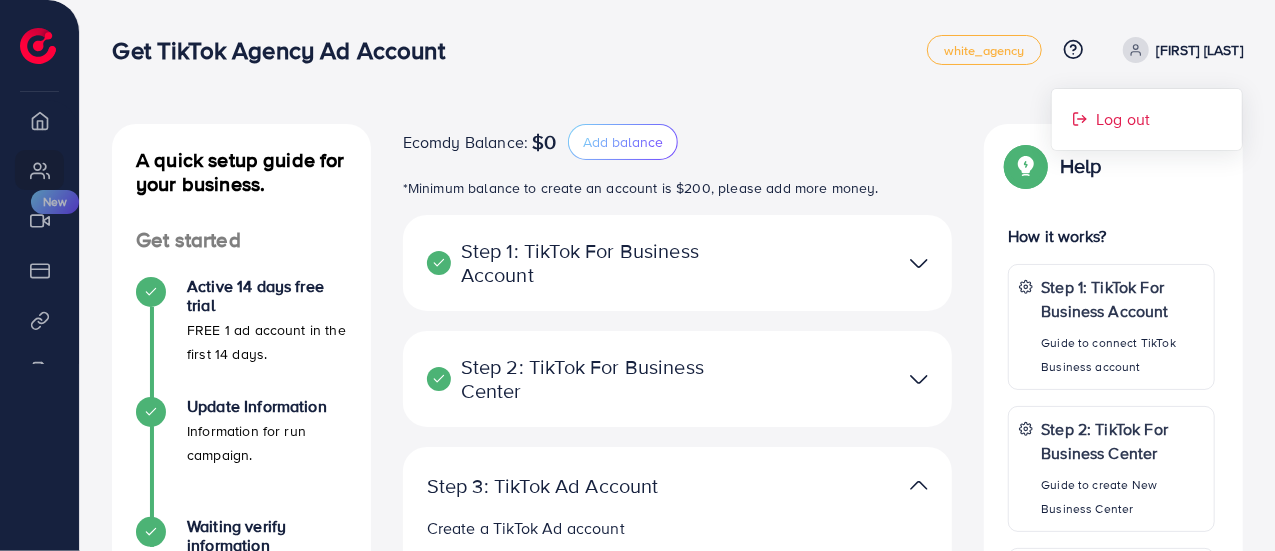 click on "Log out" at bounding box center [1123, 119] 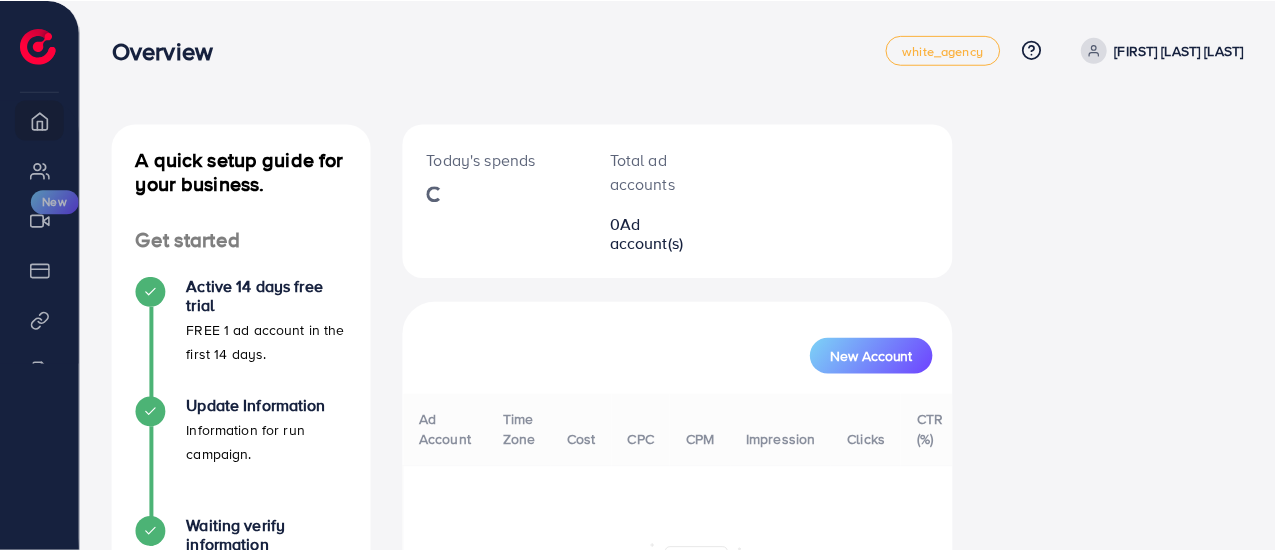 scroll, scrollTop: 0, scrollLeft: 0, axis: both 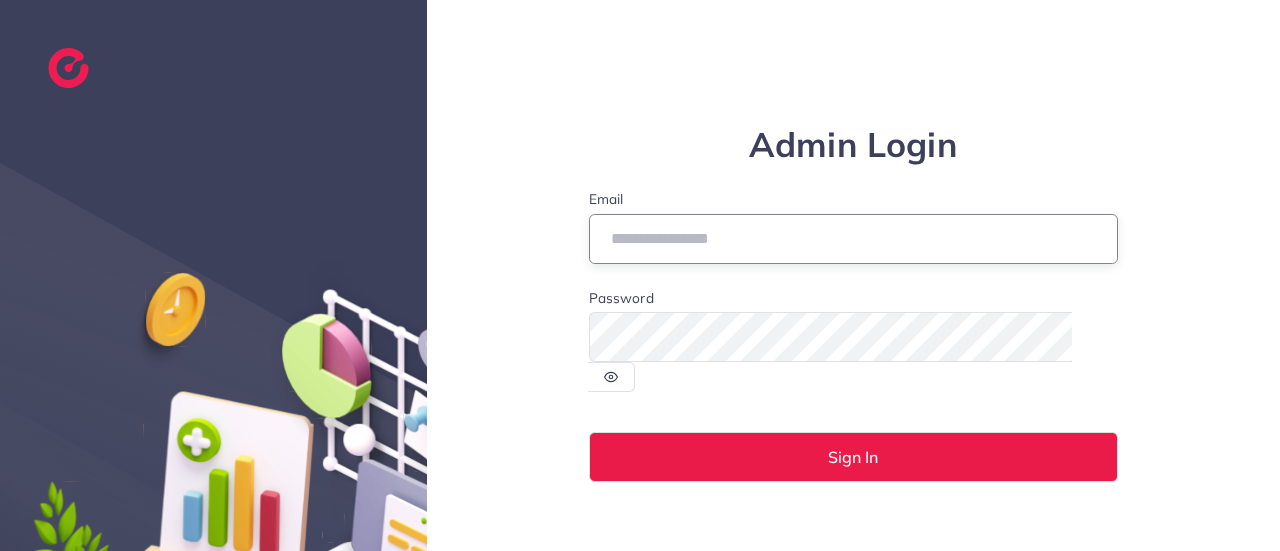 click on "Email" at bounding box center (854, 239) 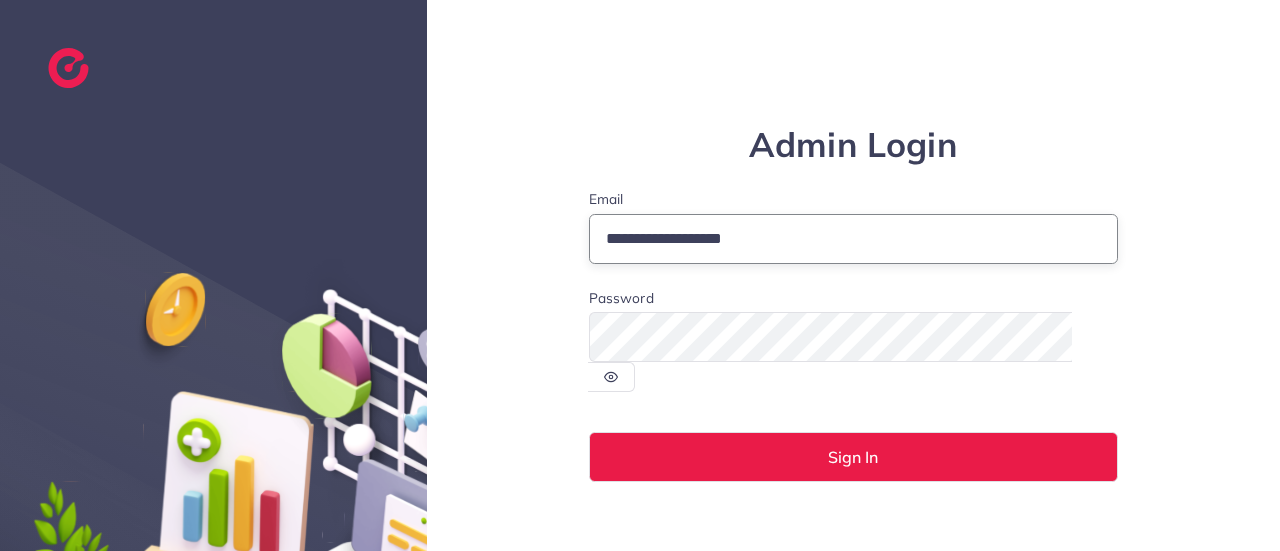 type on "**********" 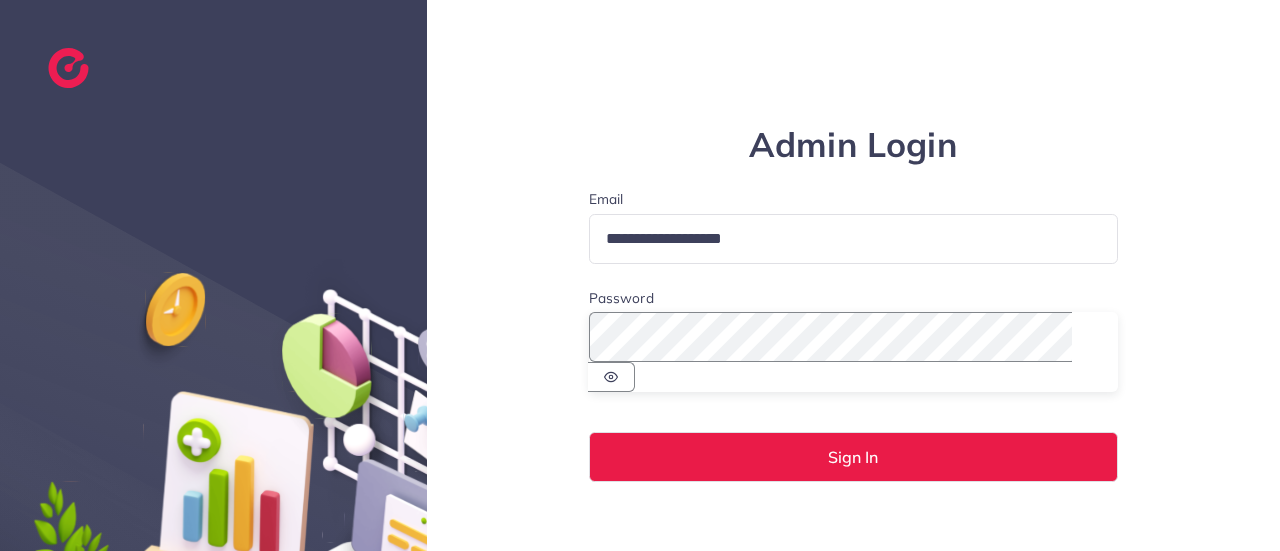 click on "Sign In" at bounding box center (854, 457) 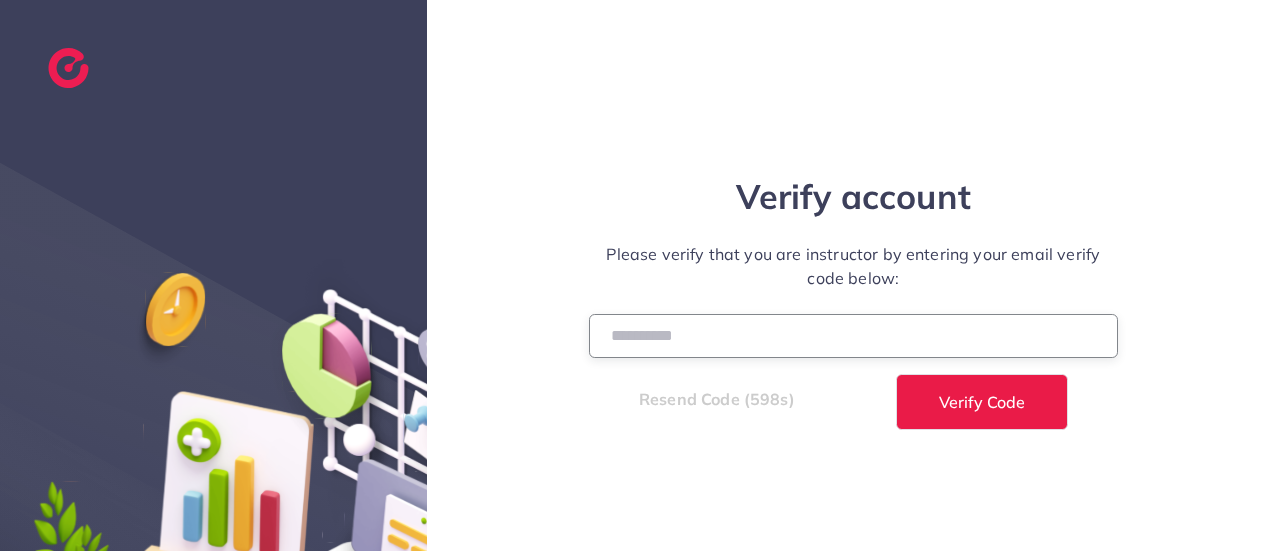 click at bounding box center [854, 335] 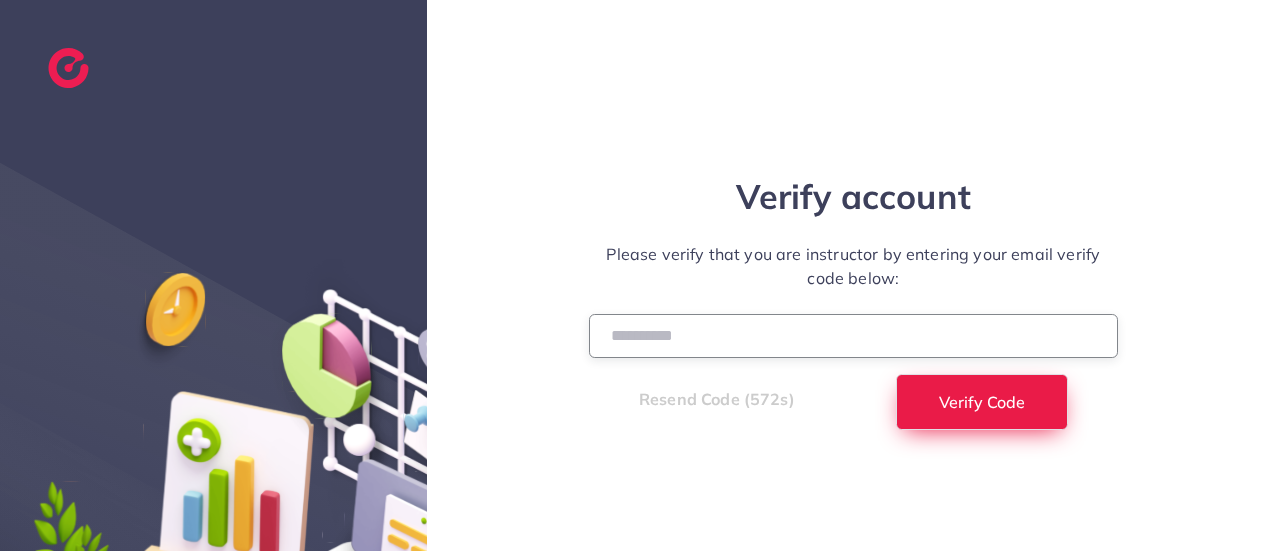 type on "******" 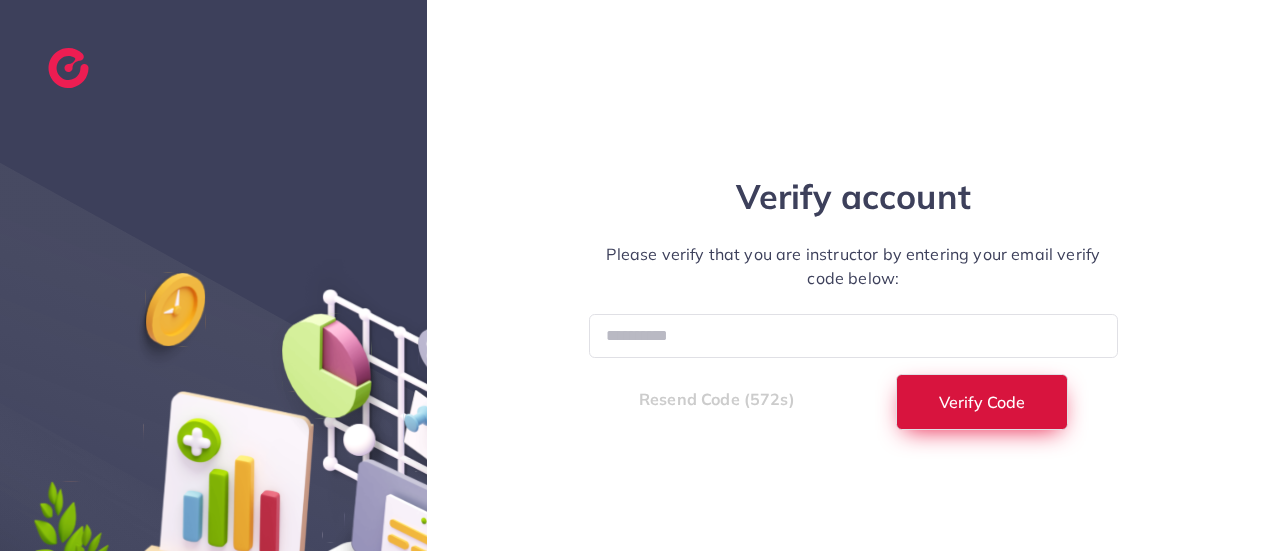 click on "Verify Code" at bounding box center (982, 402) 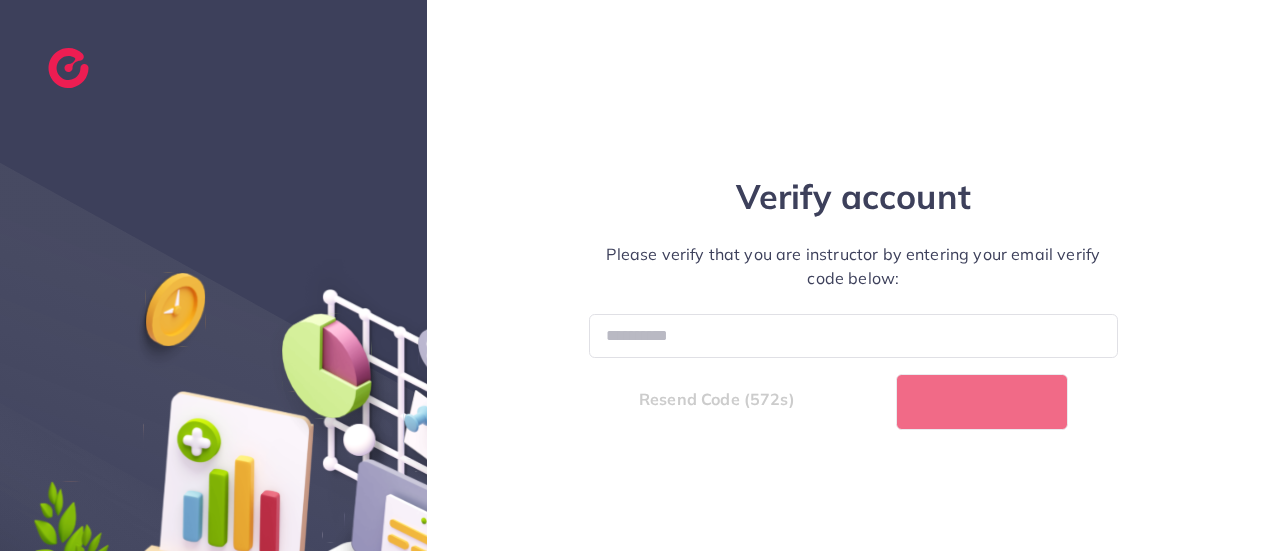 select on "*" 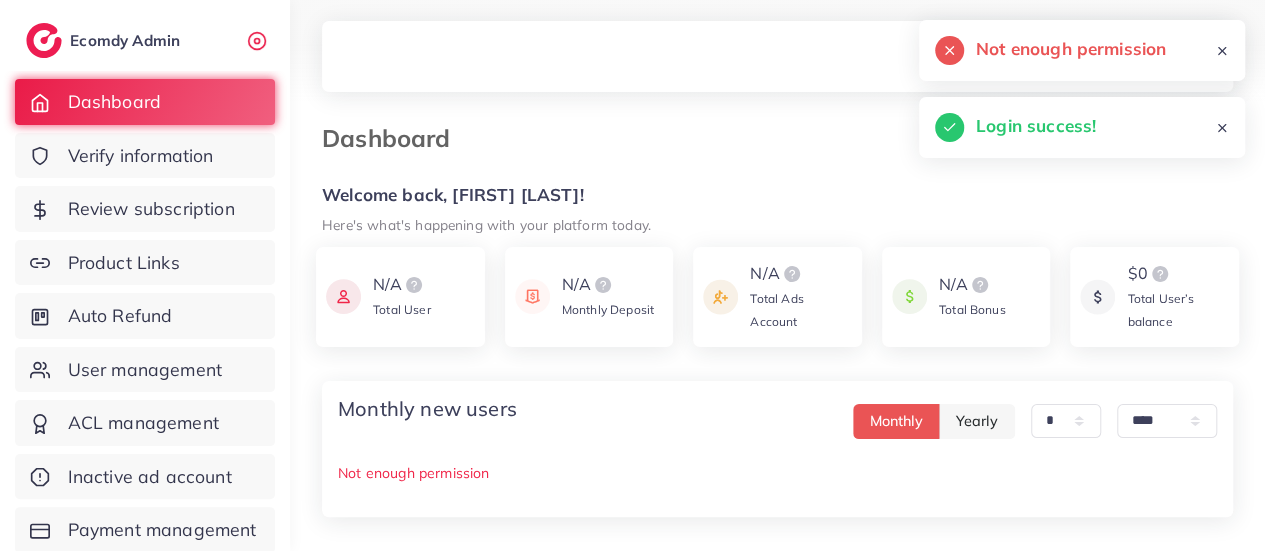 click 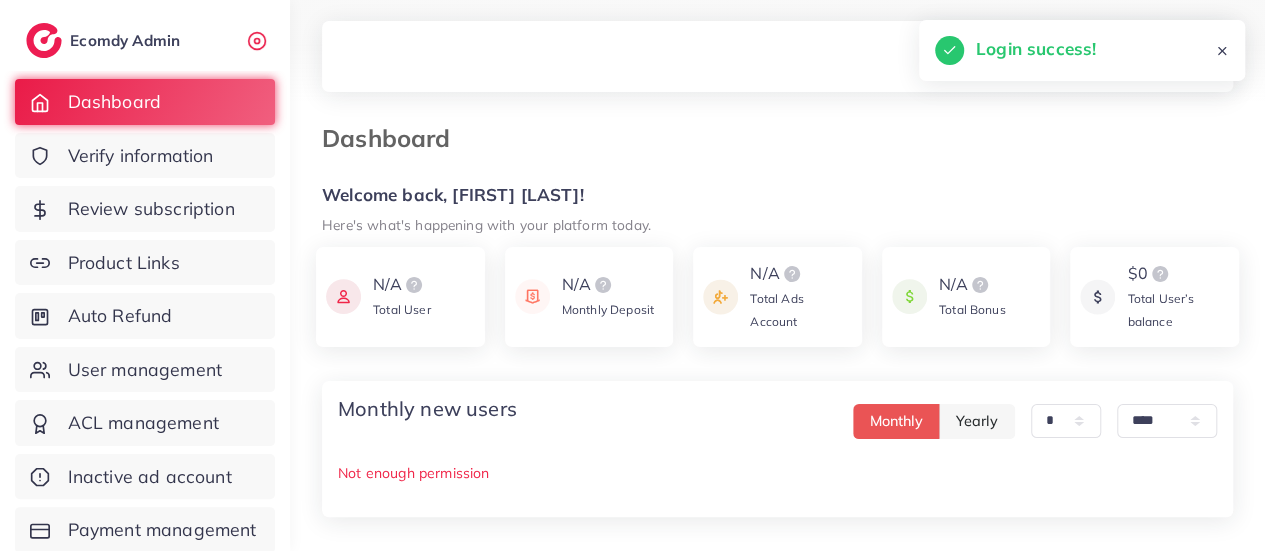 click 